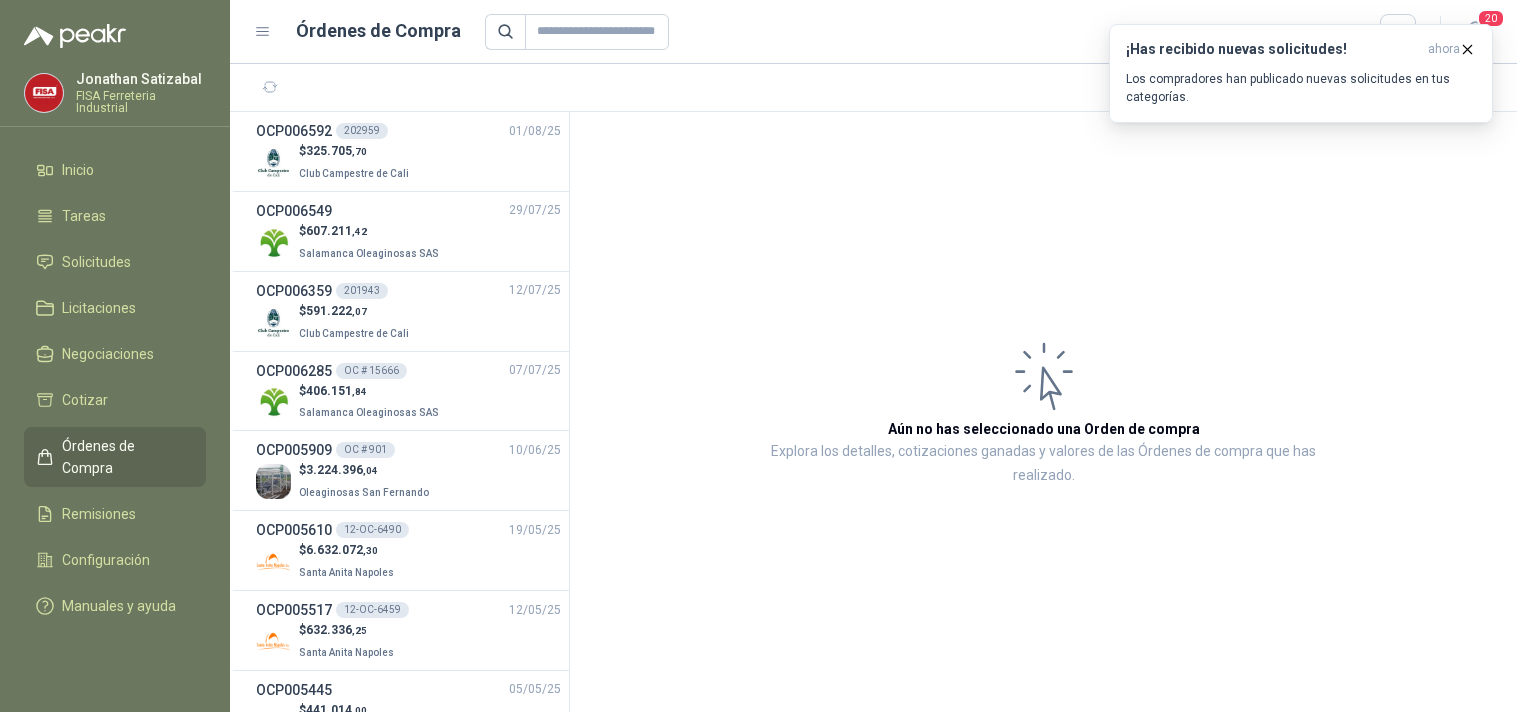 scroll, scrollTop: 0, scrollLeft: 0, axis: both 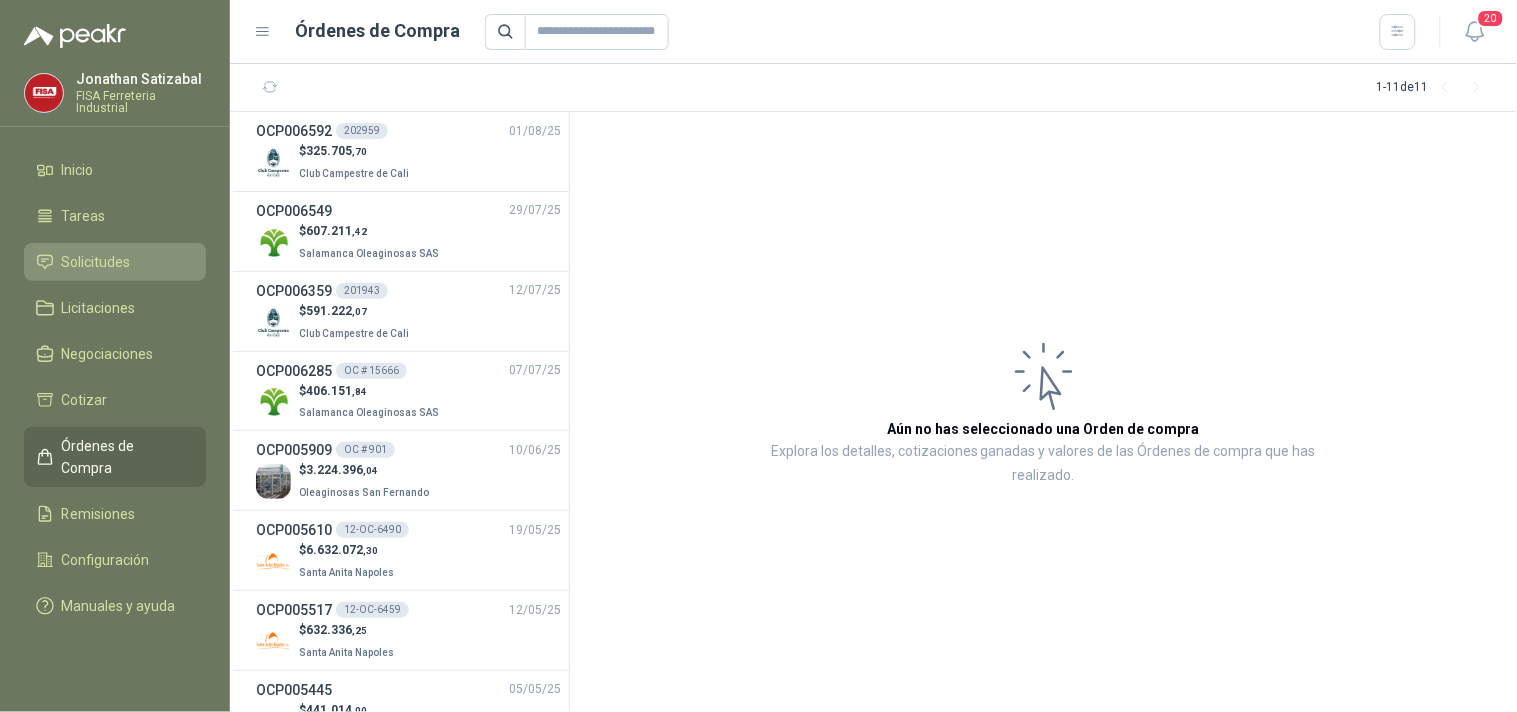 click on "Solicitudes" at bounding box center [96, 262] 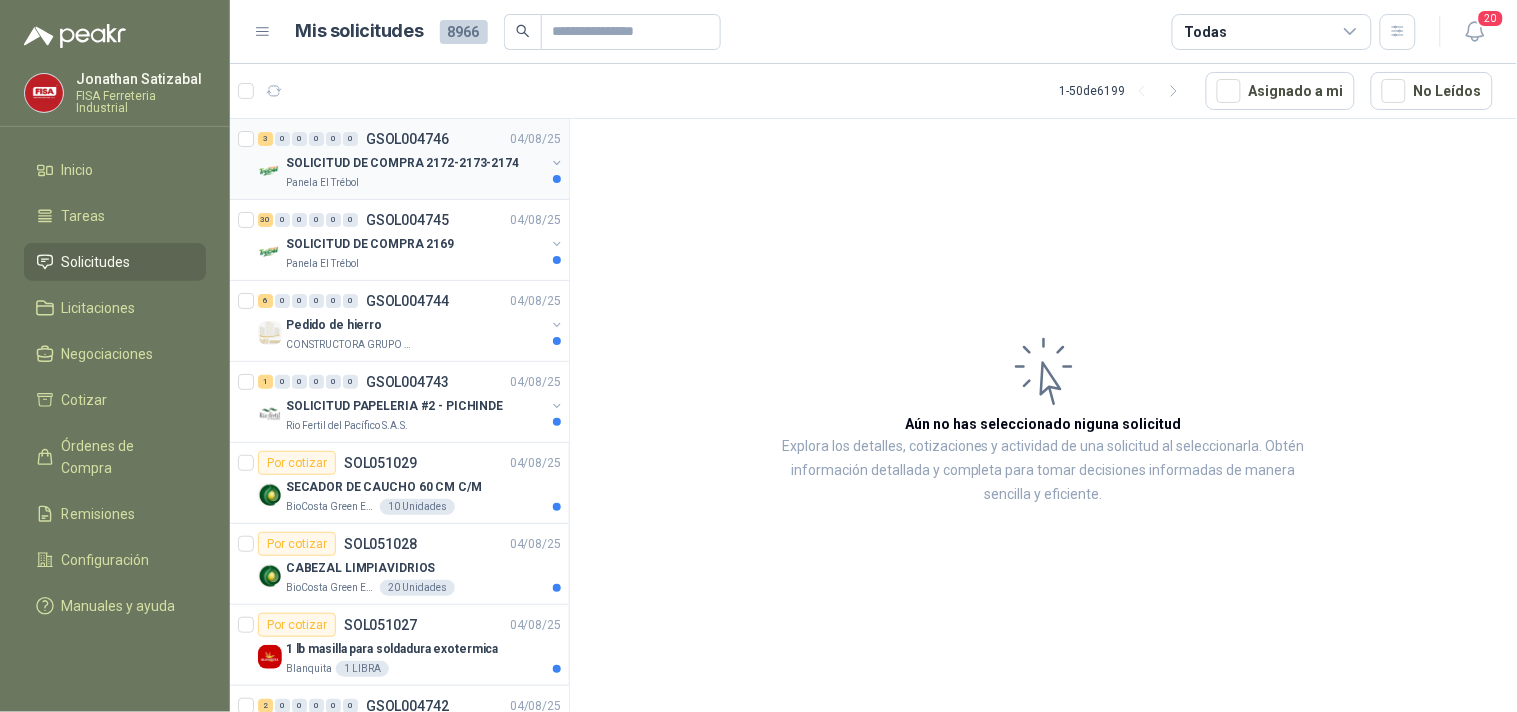 click on "SOLICITUD DE COMPRA 2172-2173-2174" at bounding box center [402, 163] 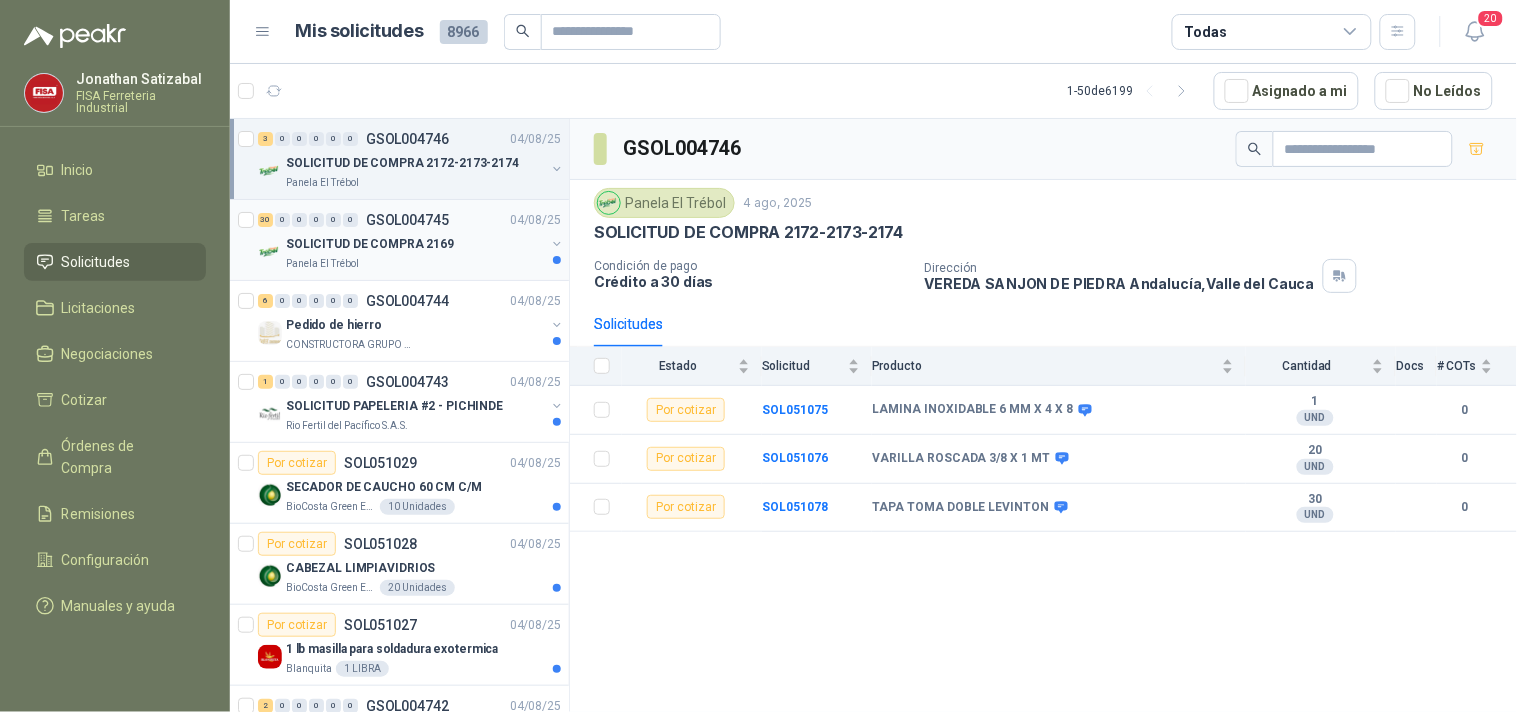 click on "30   0   0   0   0   0   GSOL004745 [DATE]" at bounding box center [411, 220] 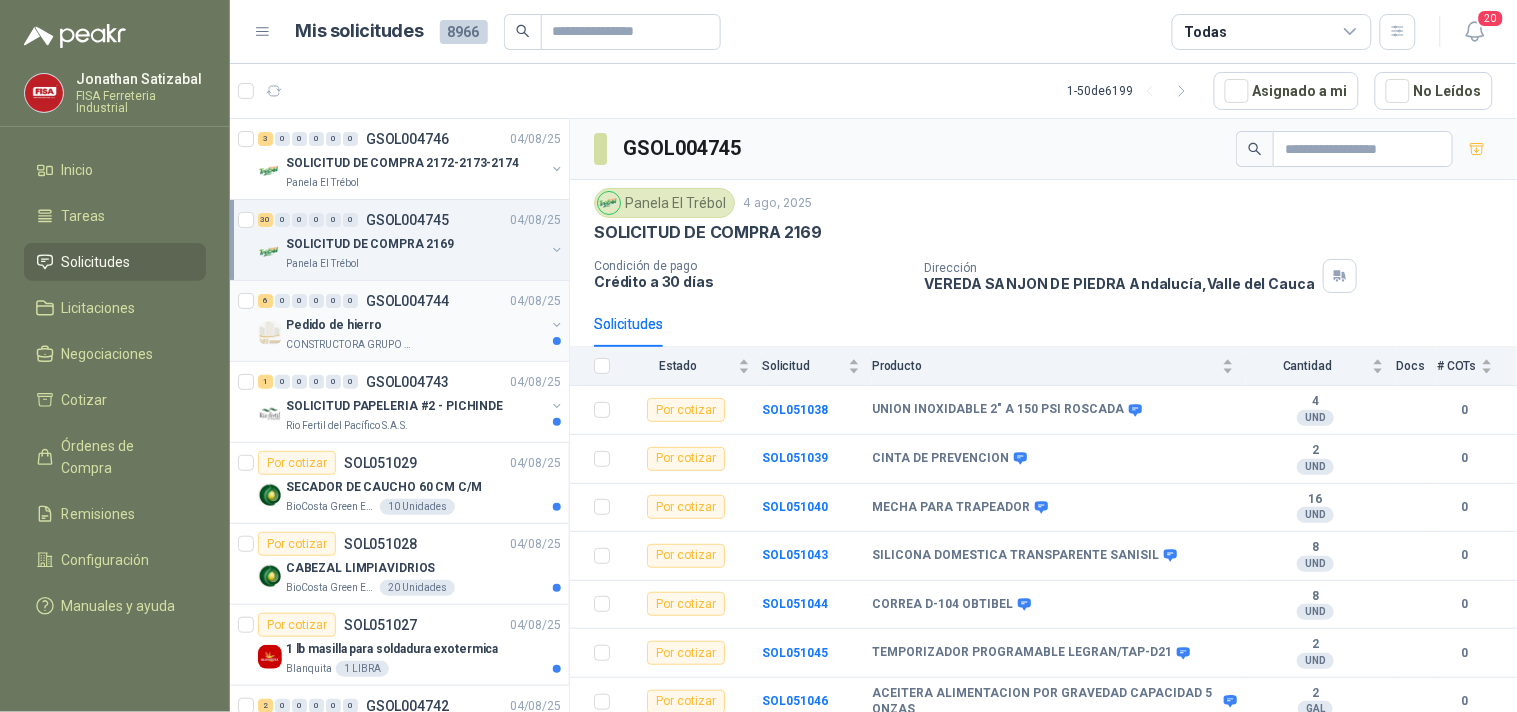 click on "Pedido de hierro" at bounding box center (415, 325) 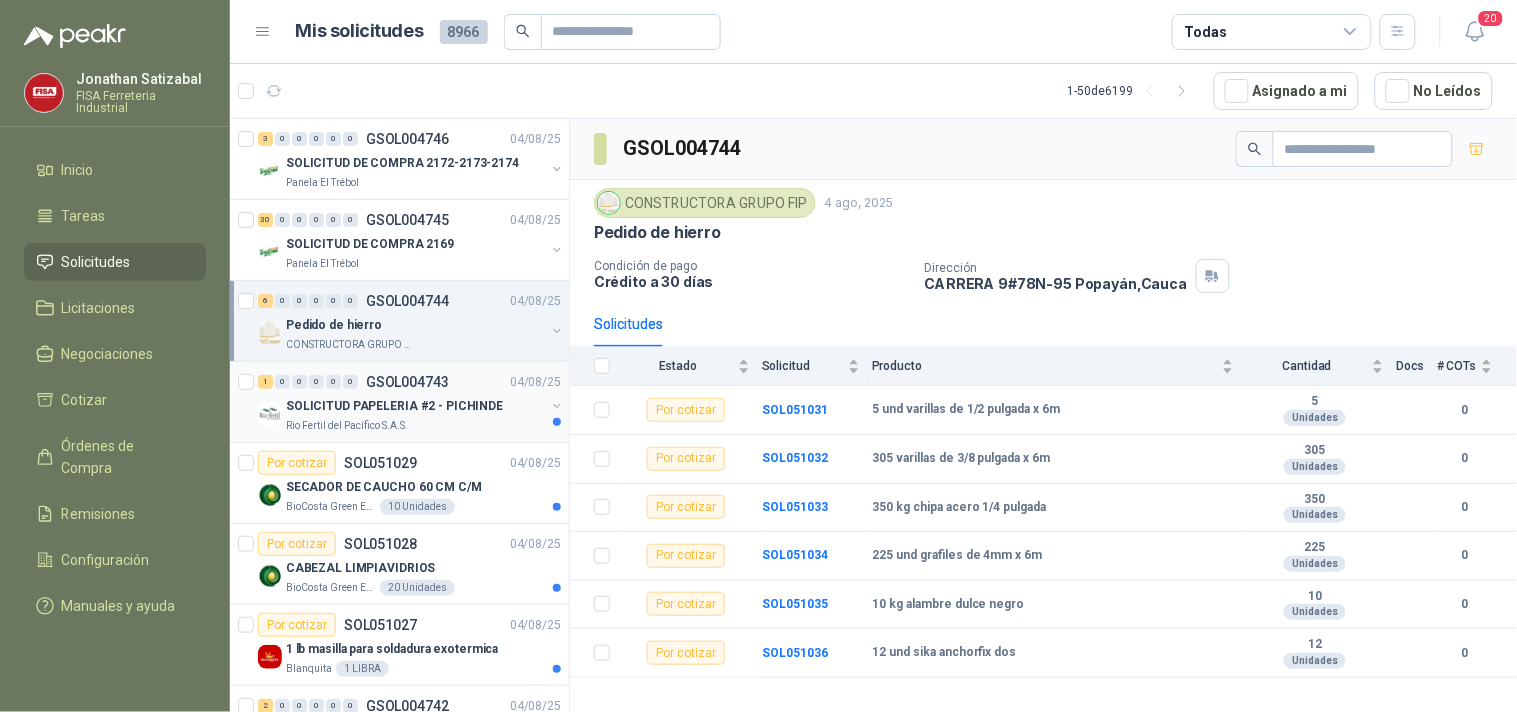 click on "SOLICITUD PAPELERIA #2 - PICHINDE" at bounding box center (394, 406) 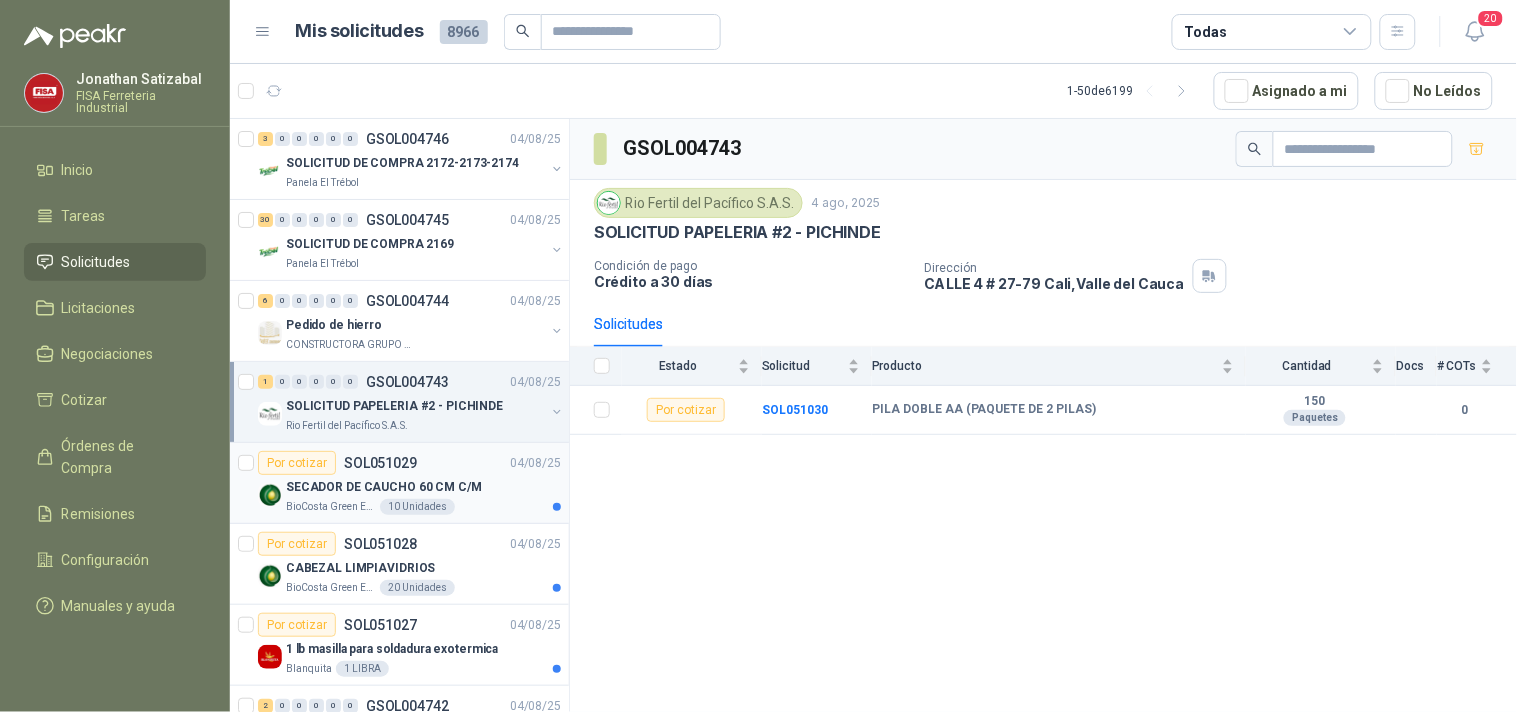 click on "SECADOR DE CAUCHO 60 CM C/M" at bounding box center (423, 487) 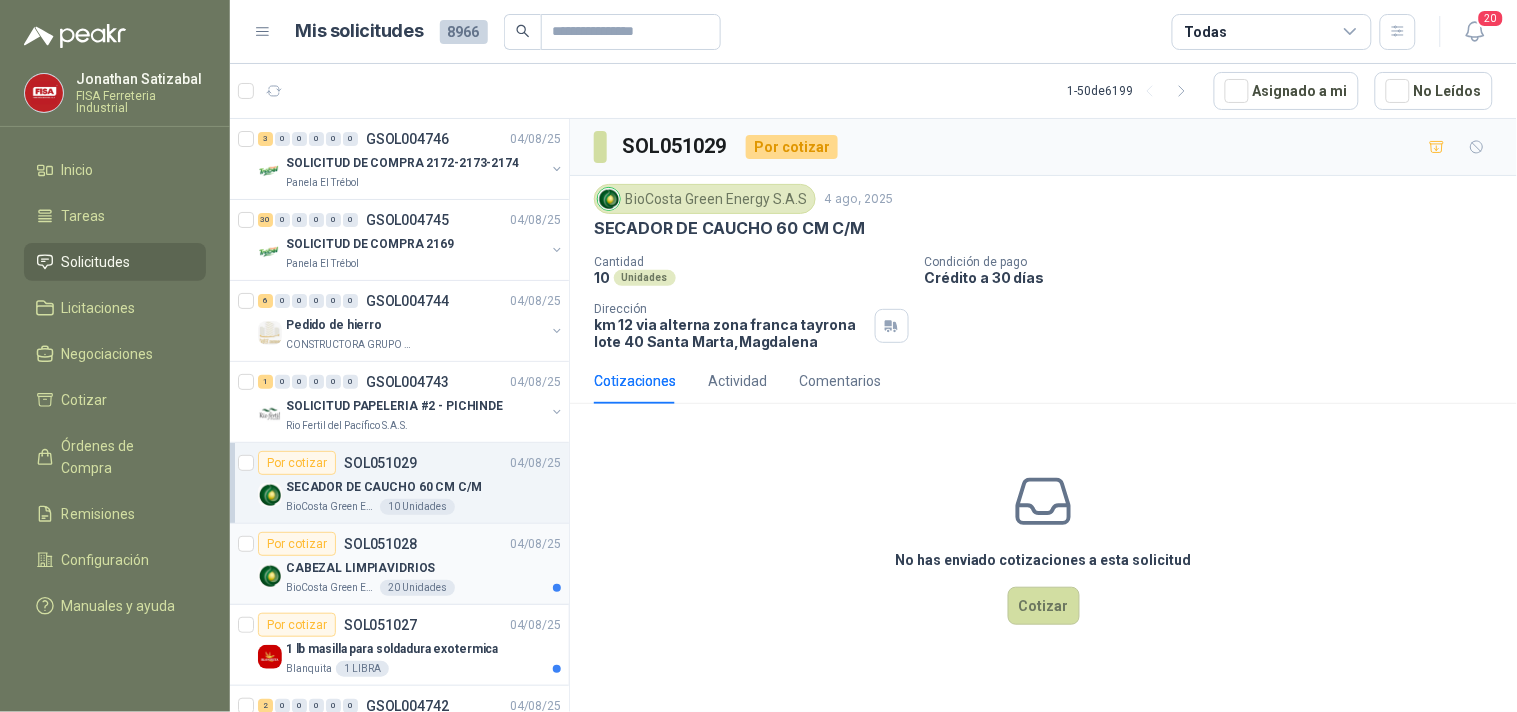 click on "Por cotizar SOL051028 04/08/25" at bounding box center [409, 544] 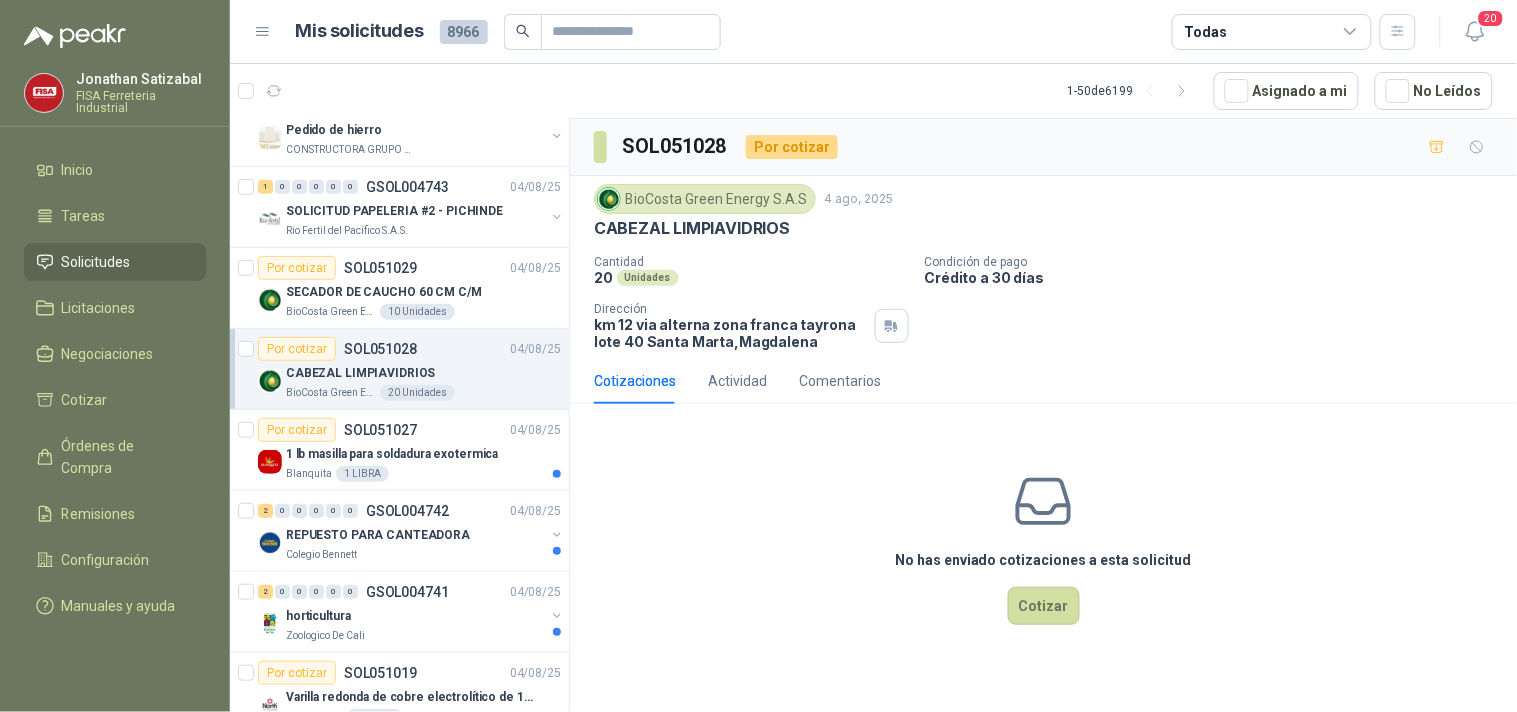 scroll, scrollTop: 256, scrollLeft: 0, axis: vertical 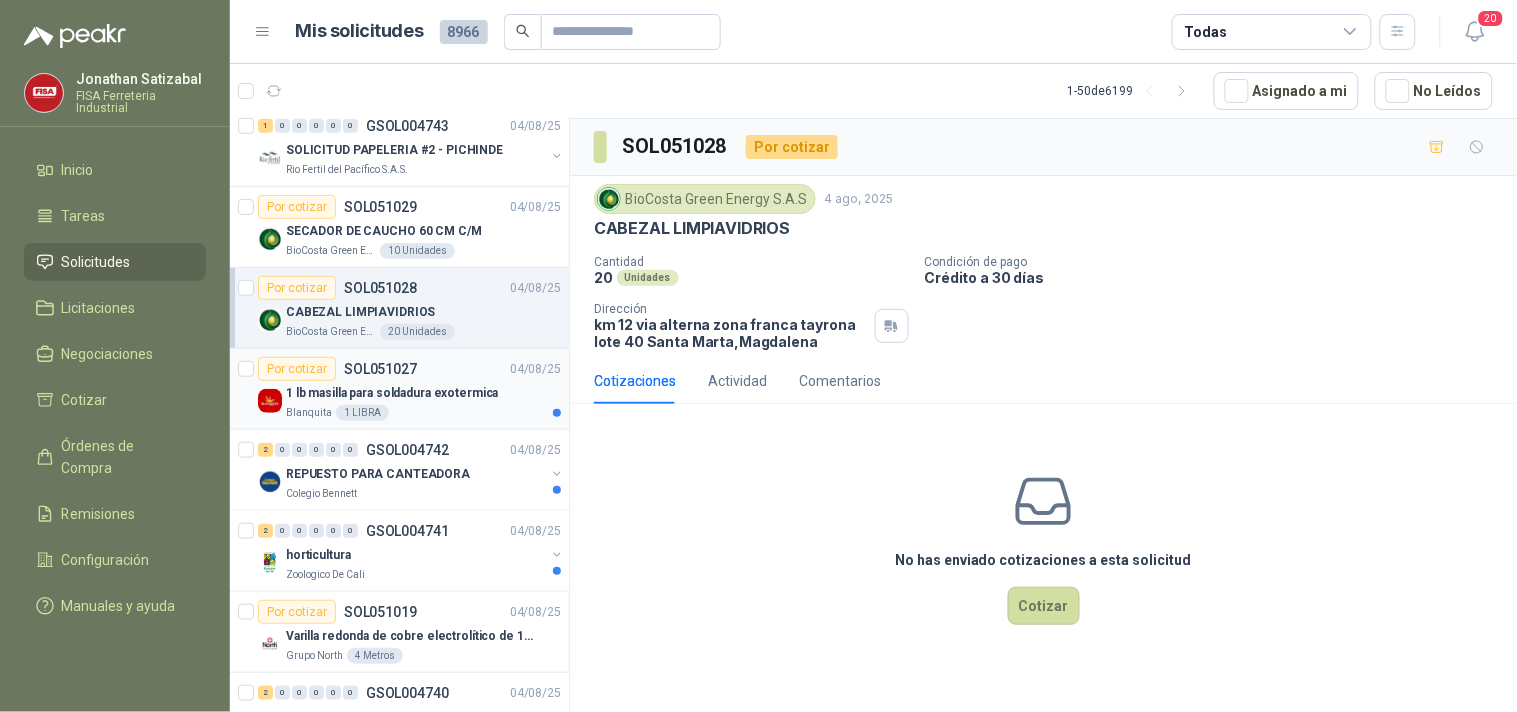 click on "1 lb masilla para soldadura exotermica" at bounding box center (423, 393) 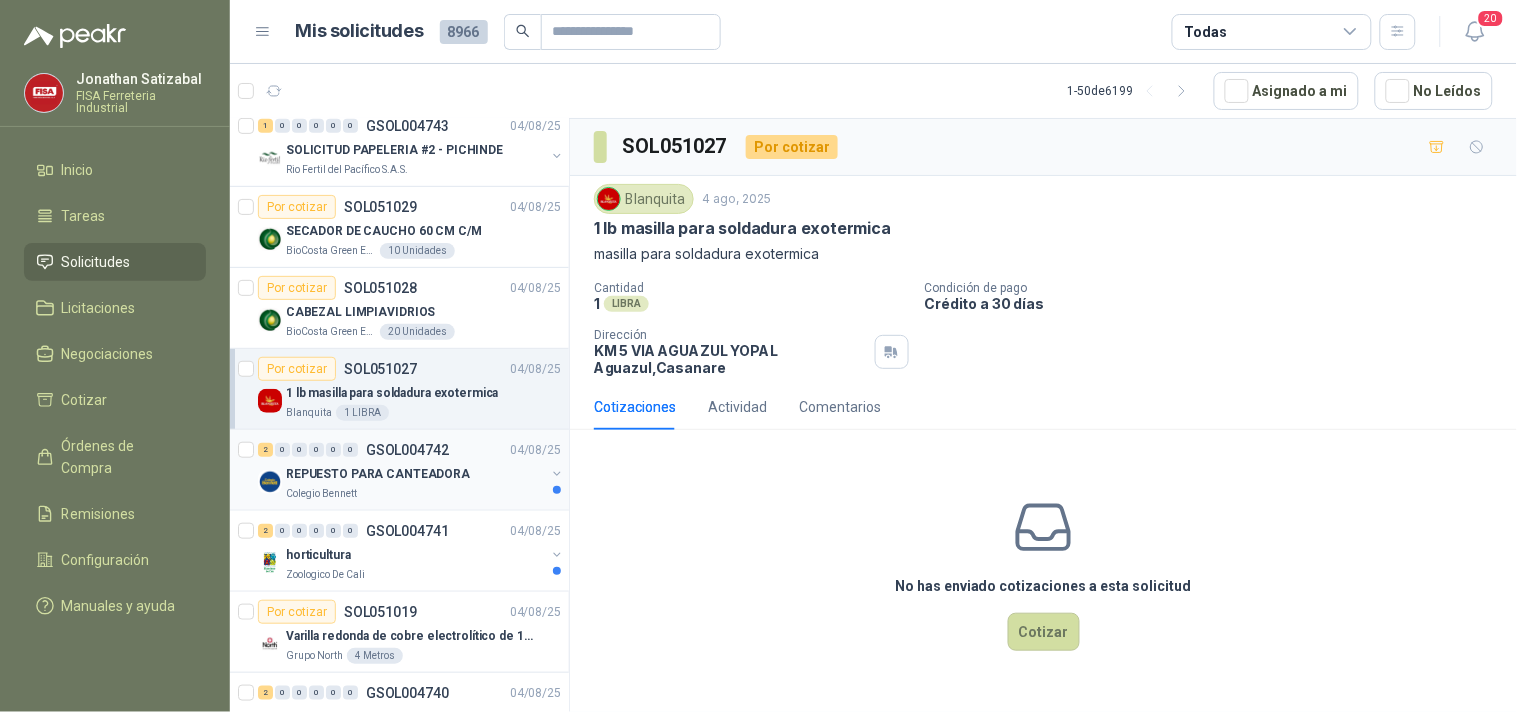 click on "0" at bounding box center (350, 450) 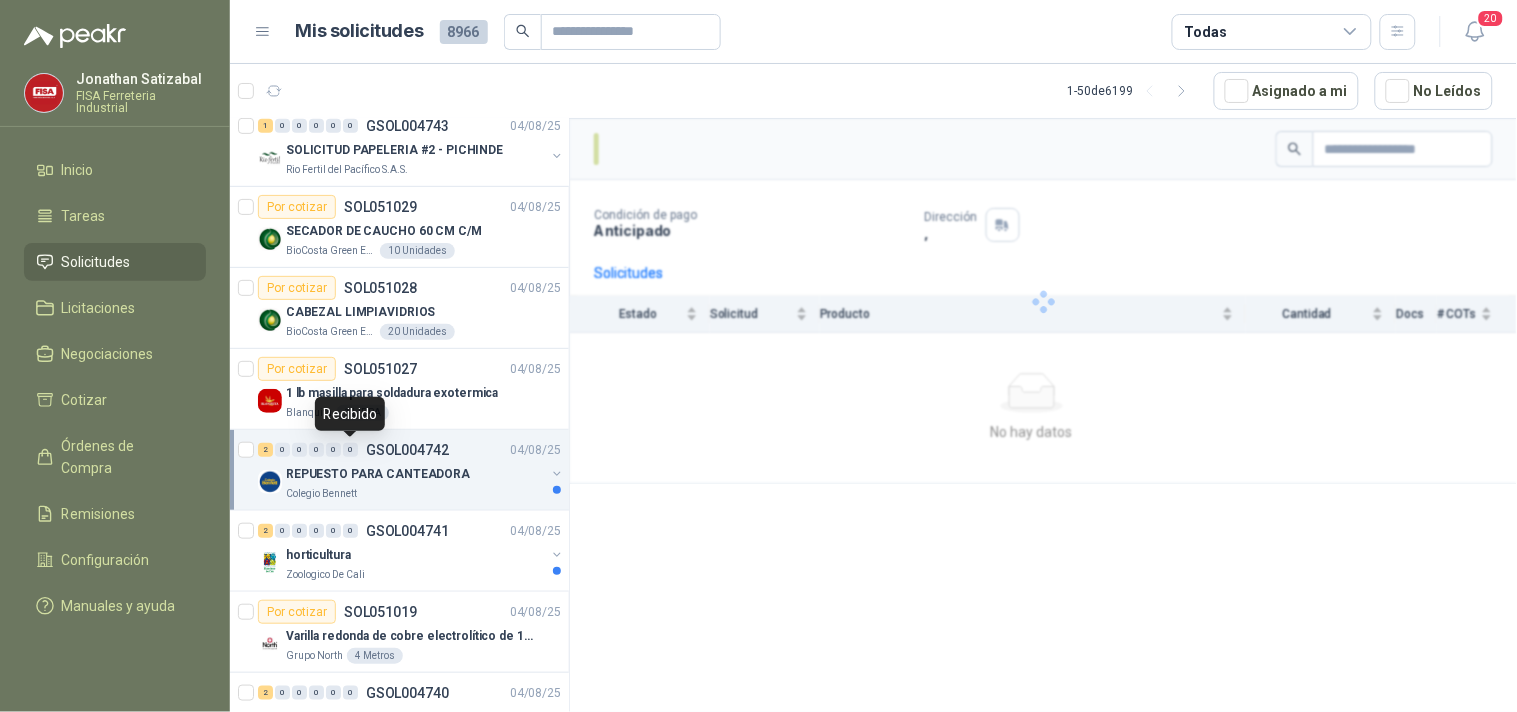 click on "GSOL004742" at bounding box center (407, 450) 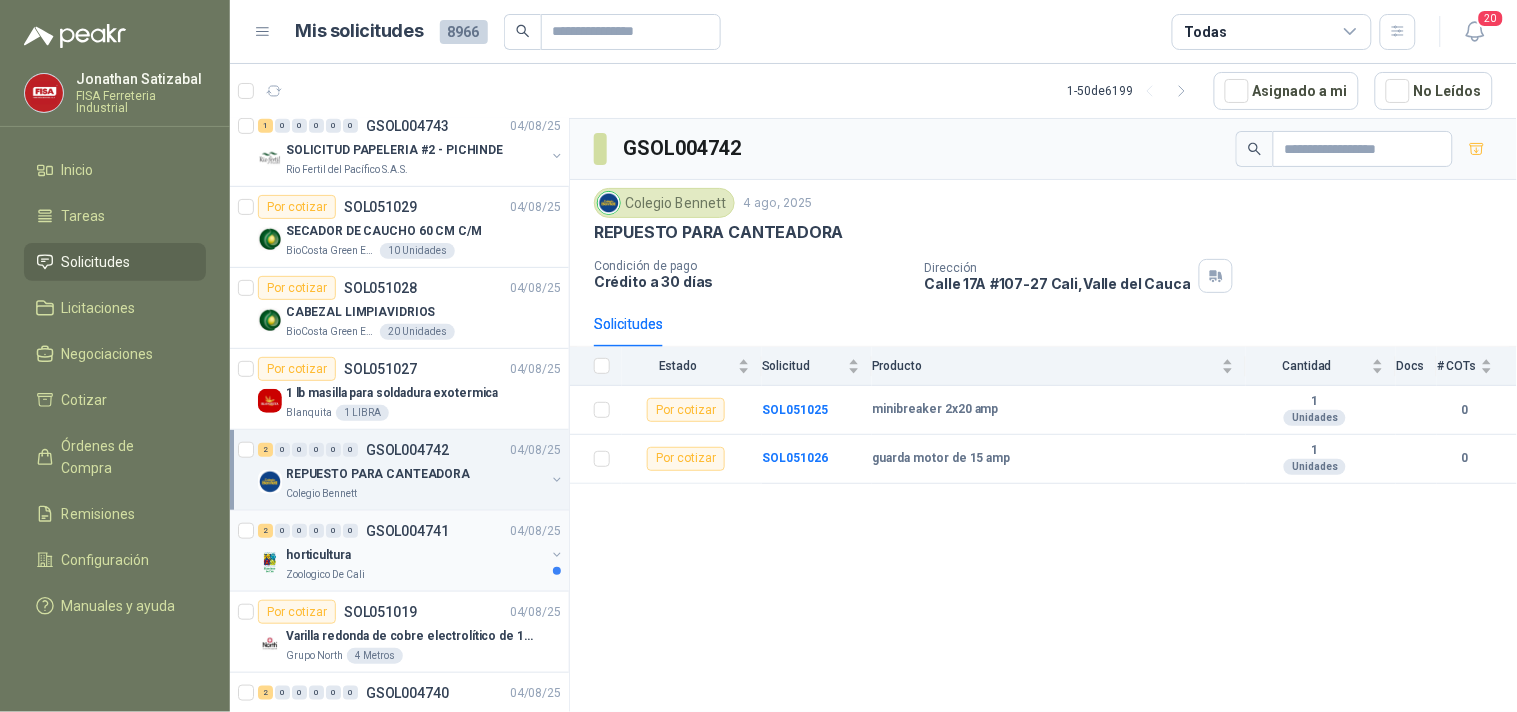 click on "GSOL004741" at bounding box center [407, 531] 